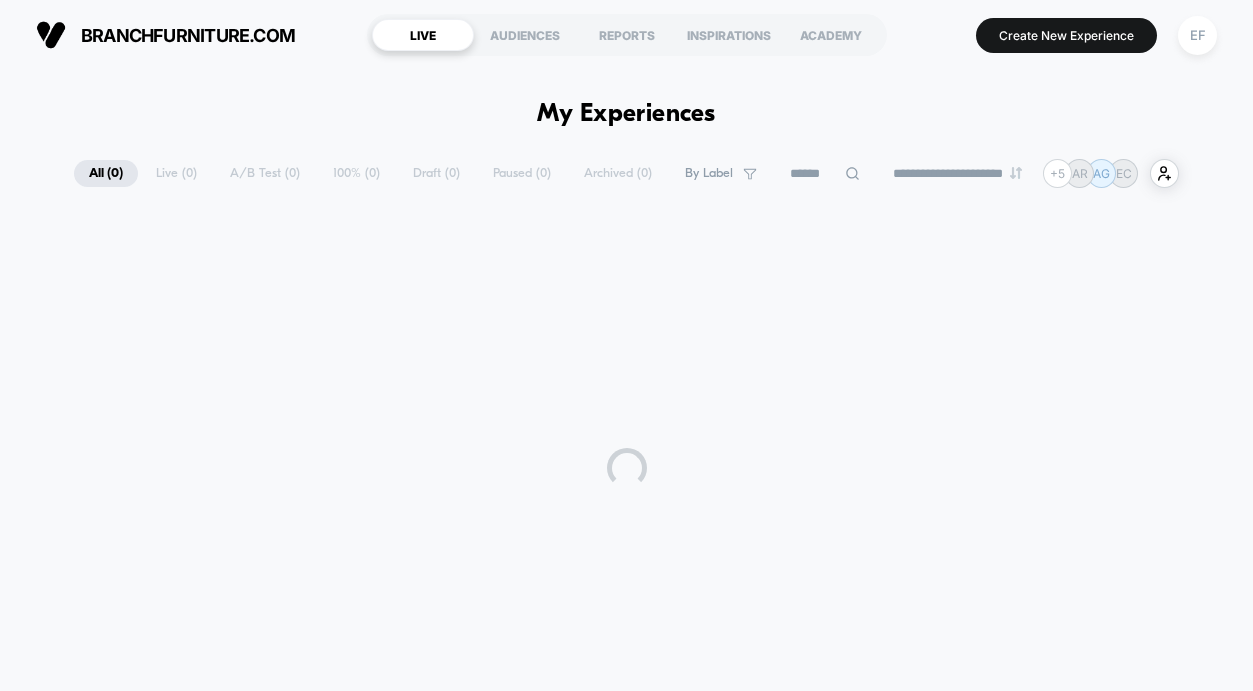 scroll, scrollTop: 0, scrollLeft: 0, axis: both 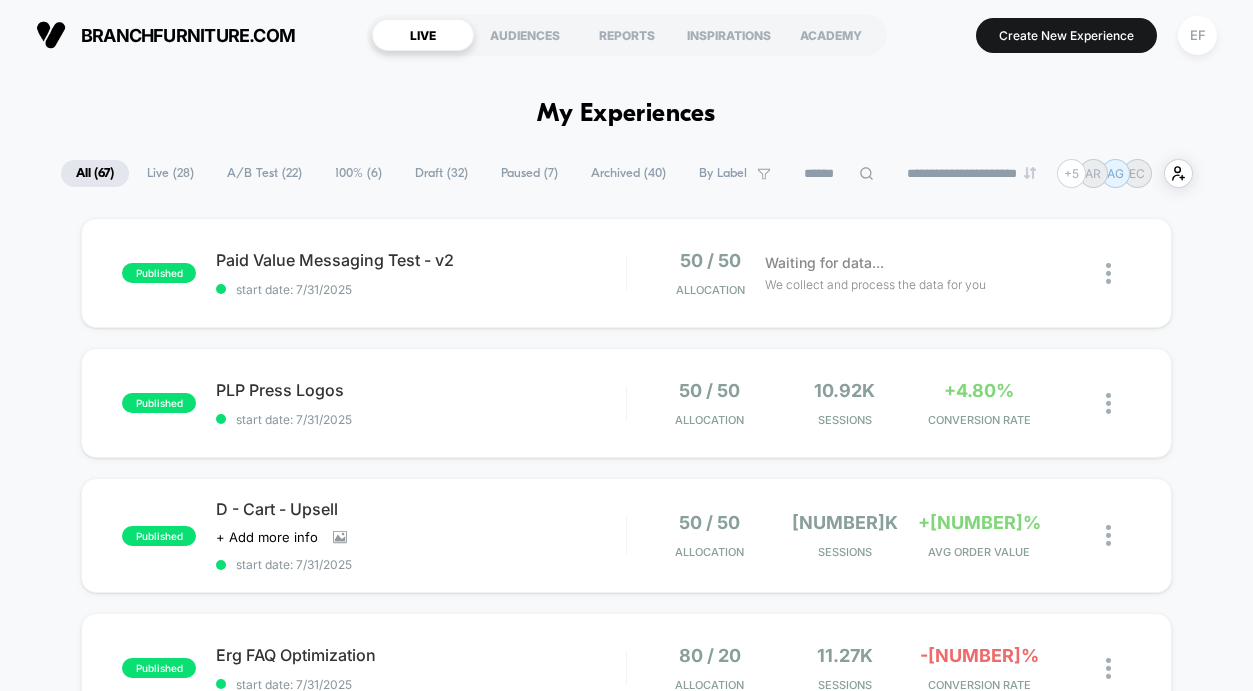 click on "A/B Test ( [NUMBER] )" at bounding box center [264, 173] 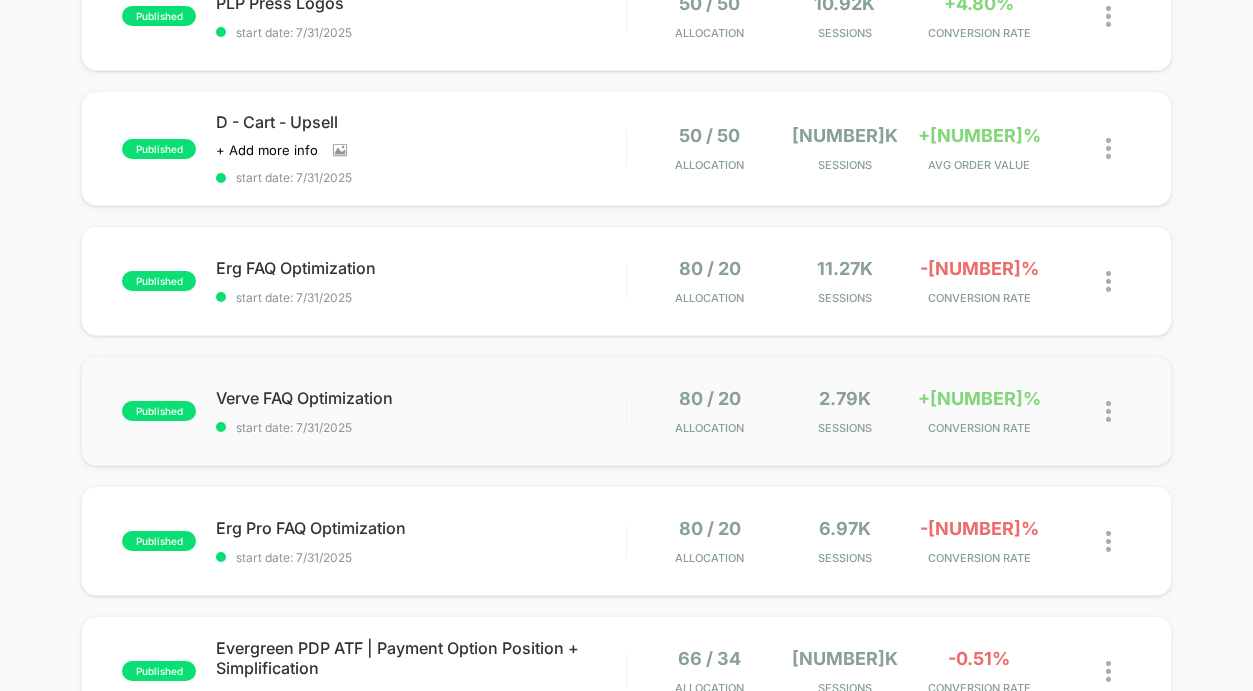 scroll, scrollTop: 389, scrollLeft: 0, axis: vertical 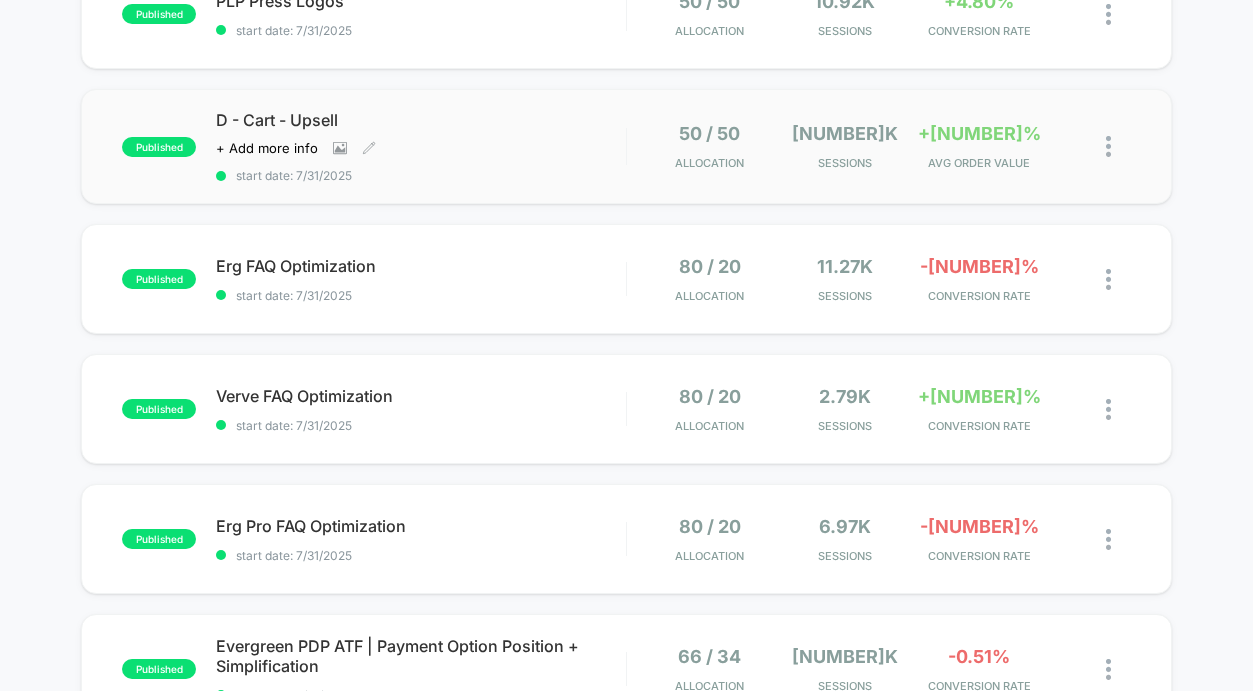 click on "D - Cart - Upsell" at bounding box center (420, 120) 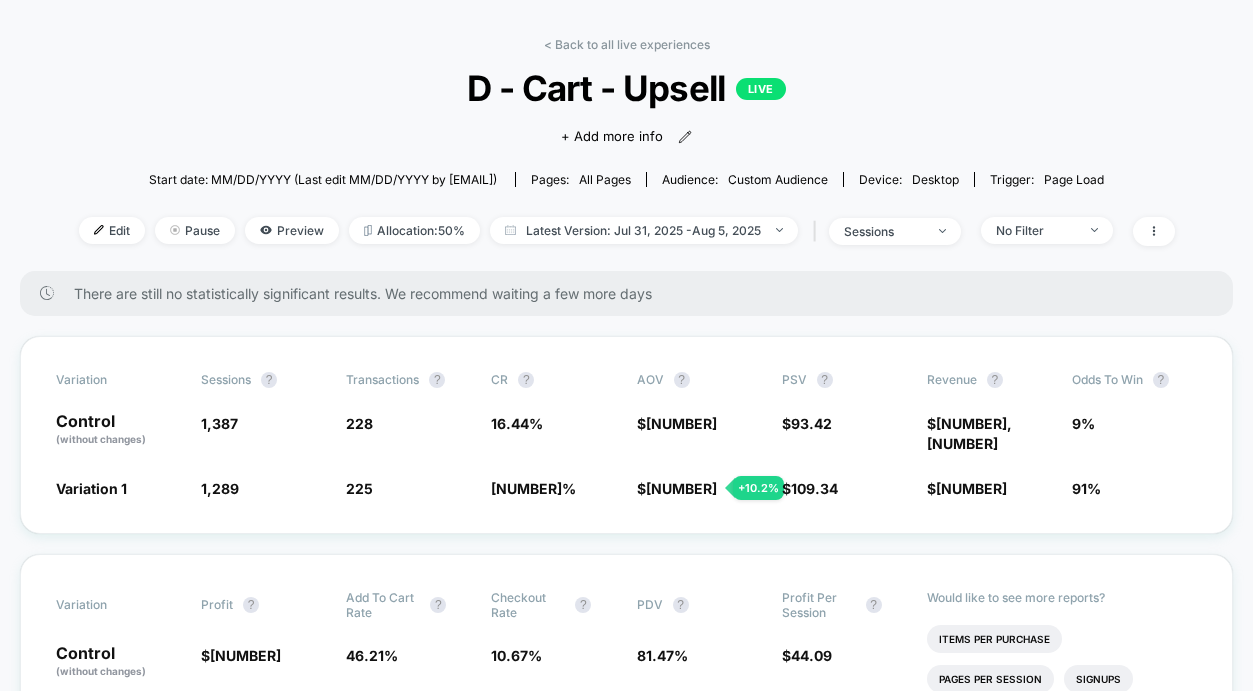 scroll, scrollTop: 68, scrollLeft: 0, axis: vertical 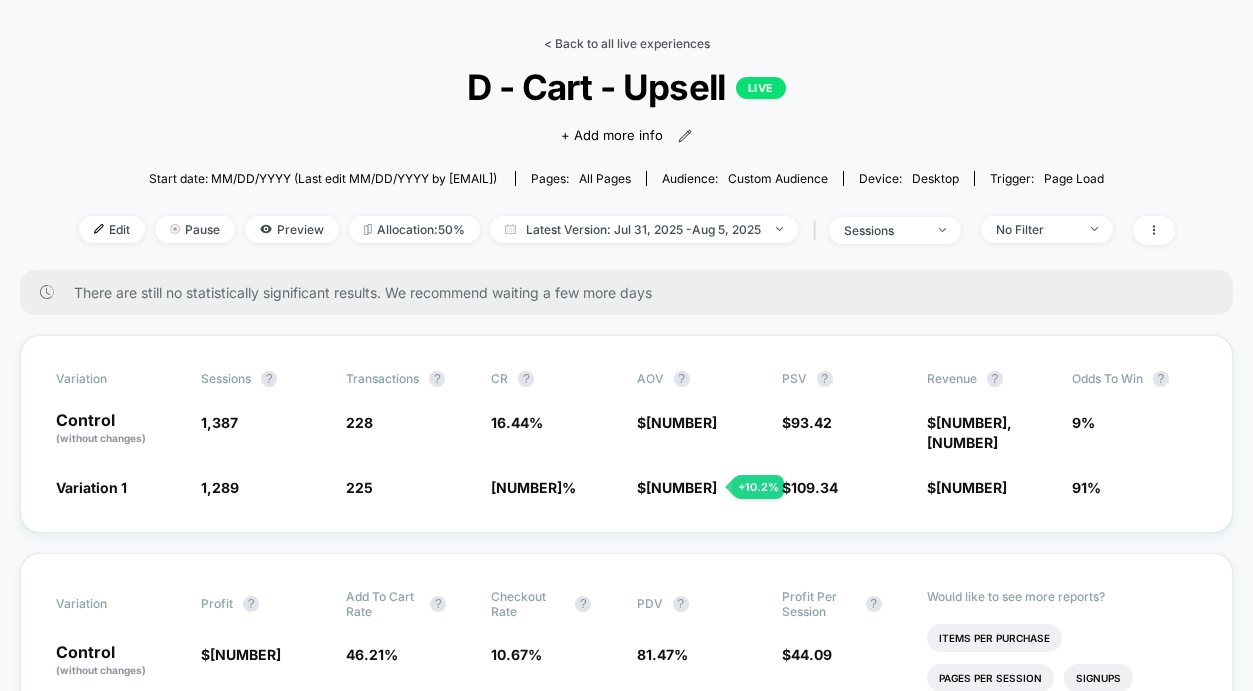 click on "< Back to all live experiences" at bounding box center (627, 43) 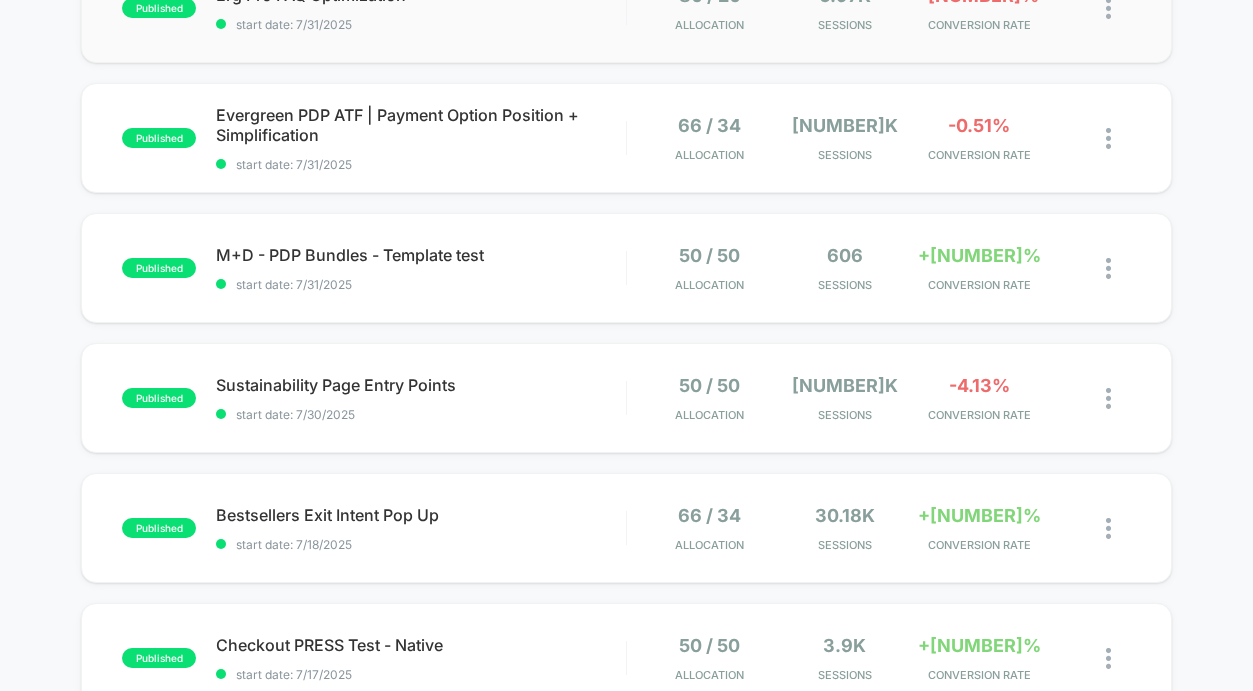scroll, scrollTop: 959, scrollLeft: 0, axis: vertical 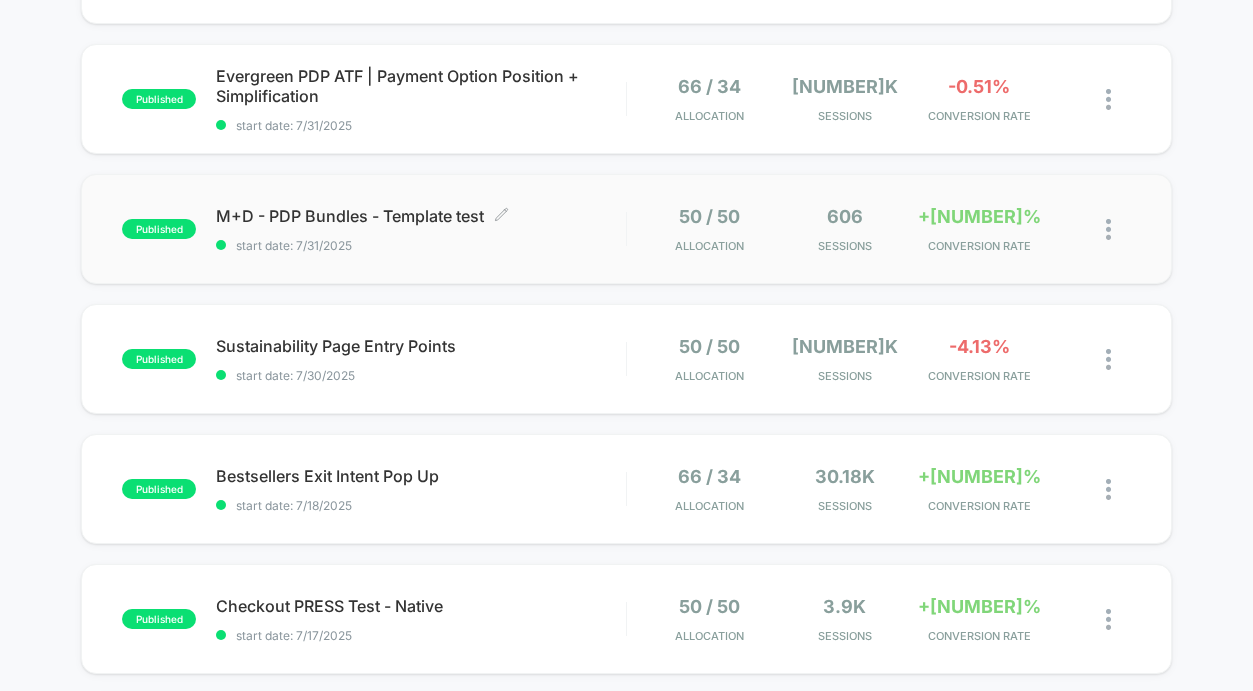 click on "start date: 7/31/2025" at bounding box center (420, 245) 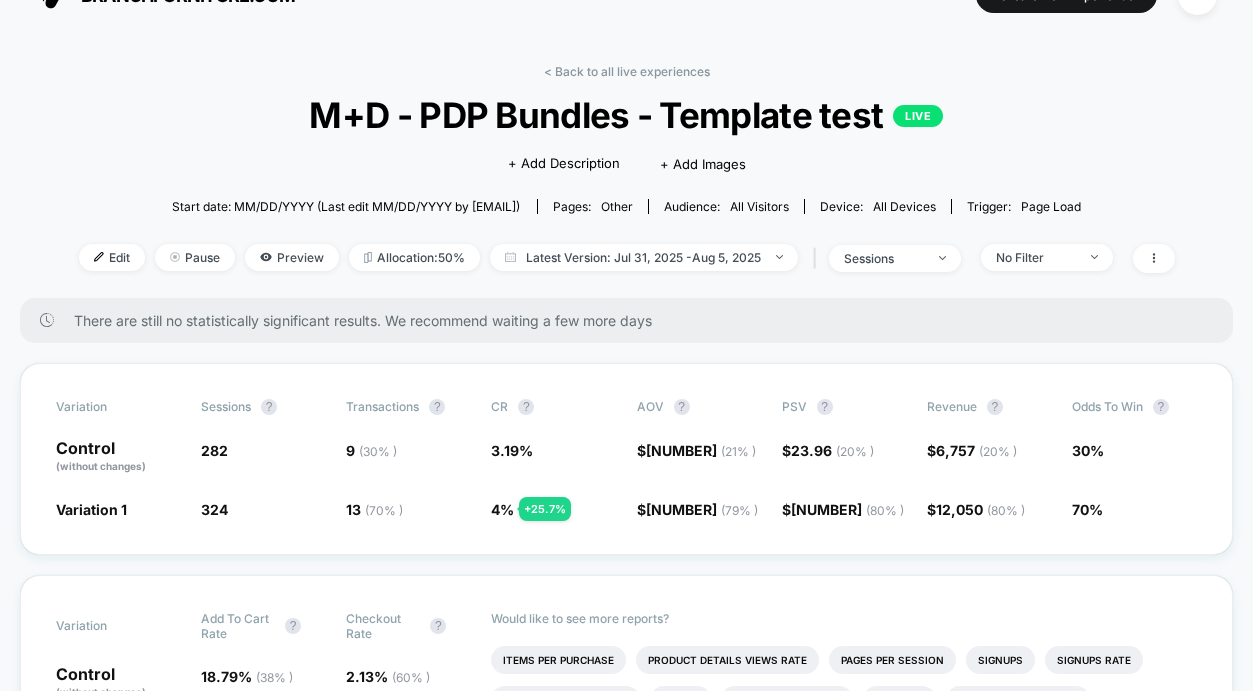 scroll, scrollTop: 42, scrollLeft: 0, axis: vertical 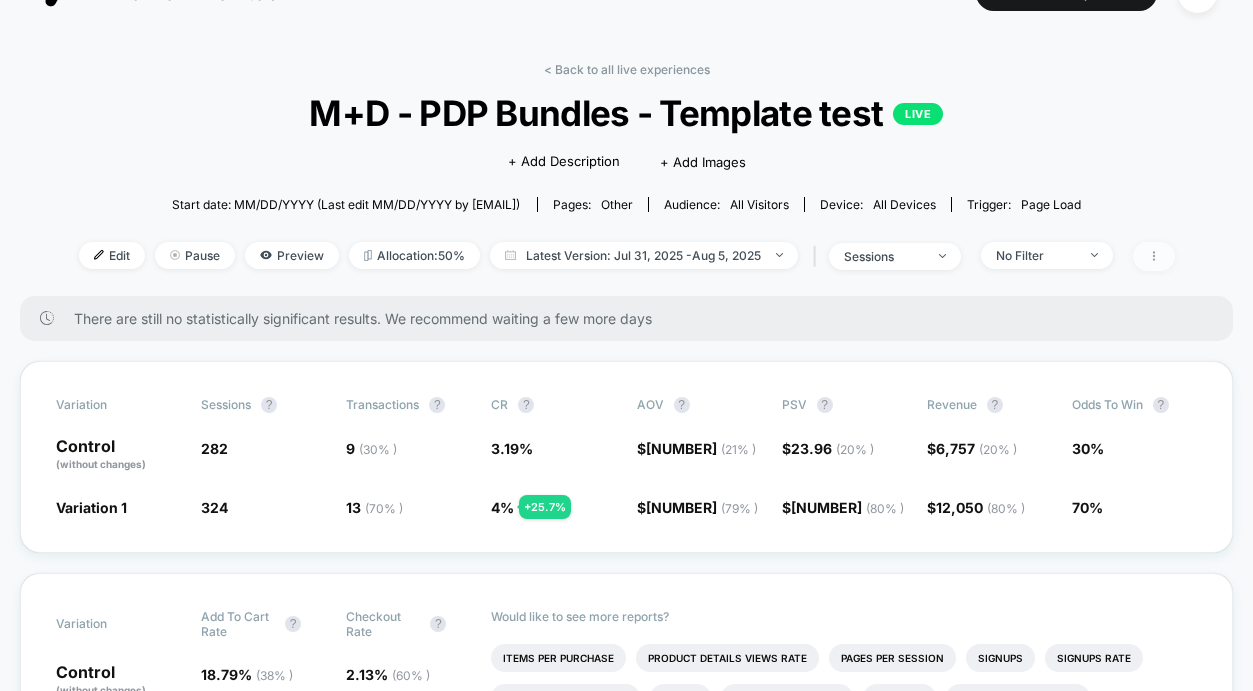 click at bounding box center [1154, 256] 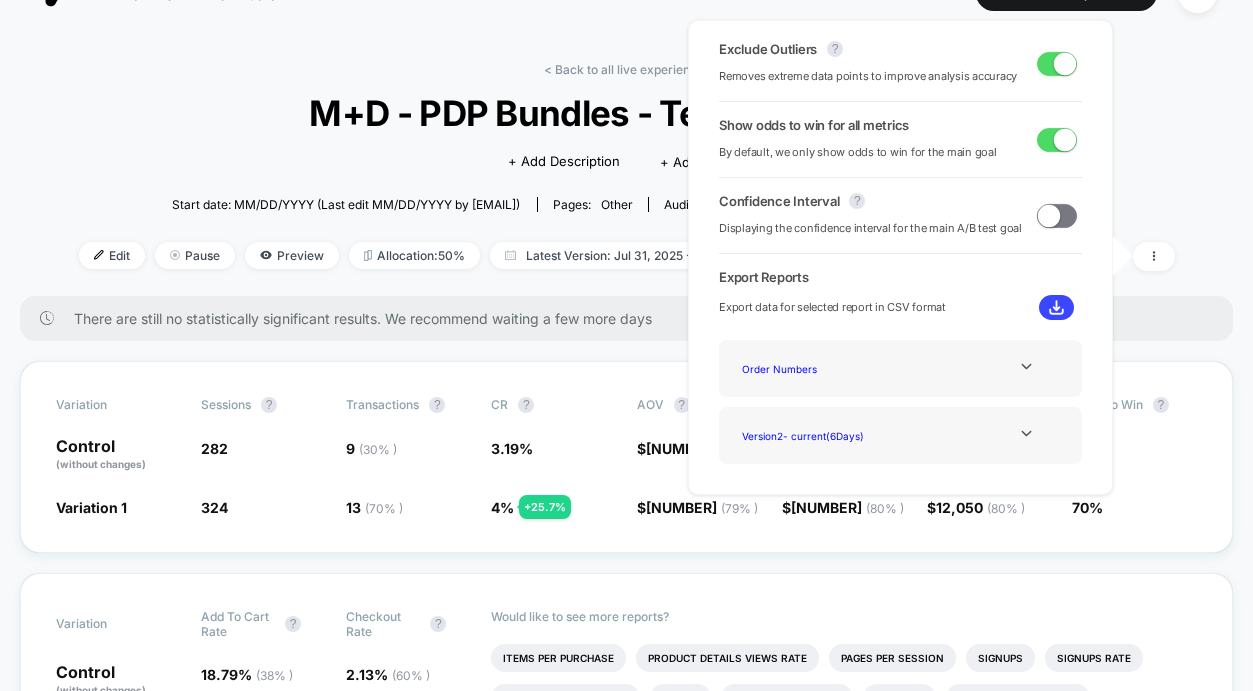 click on "Start date: MM/DD/YYYY (Last edit MM/DD/YYYY by [EMAIL]) Pages: other Audience: All Visitors Device: all devices Trigger: Page Load Edit Pause  Preview Allocation:  50% Latest Version:     MMMM DD, YYYY    -    MMMM DD, YYYY |   sessions   No Filter" at bounding box center [627, 179] 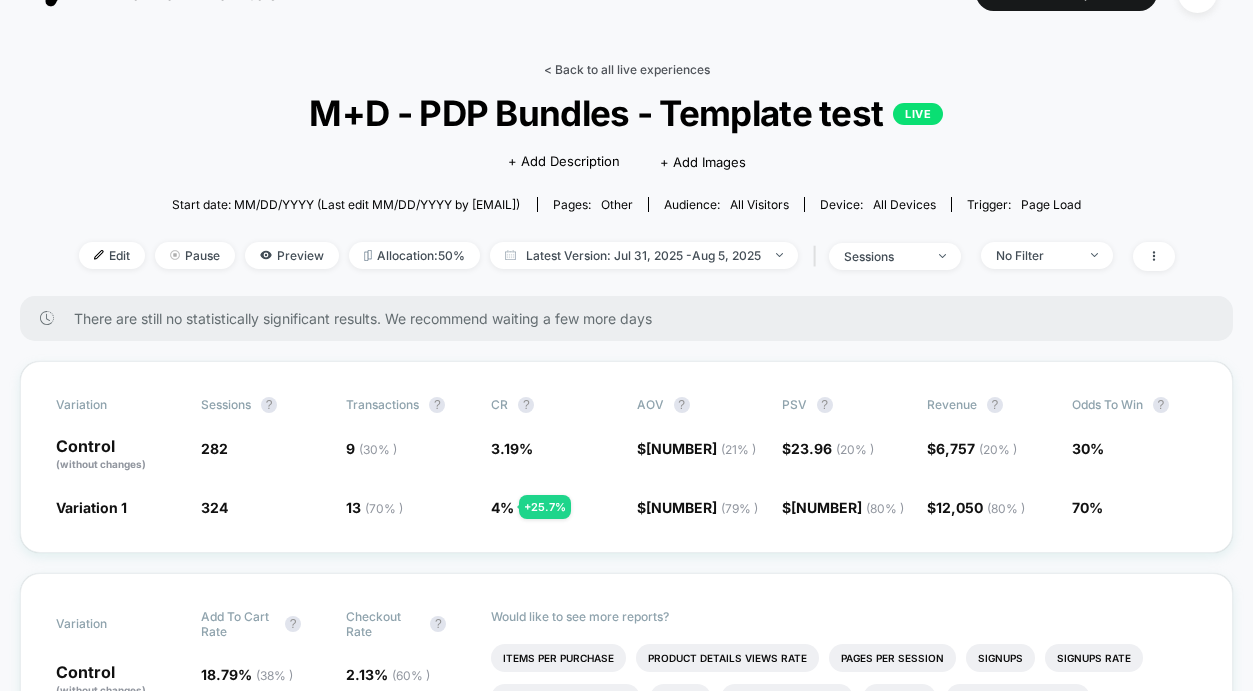 click on "< Back to all live experiences" at bounding box center [627, 69] 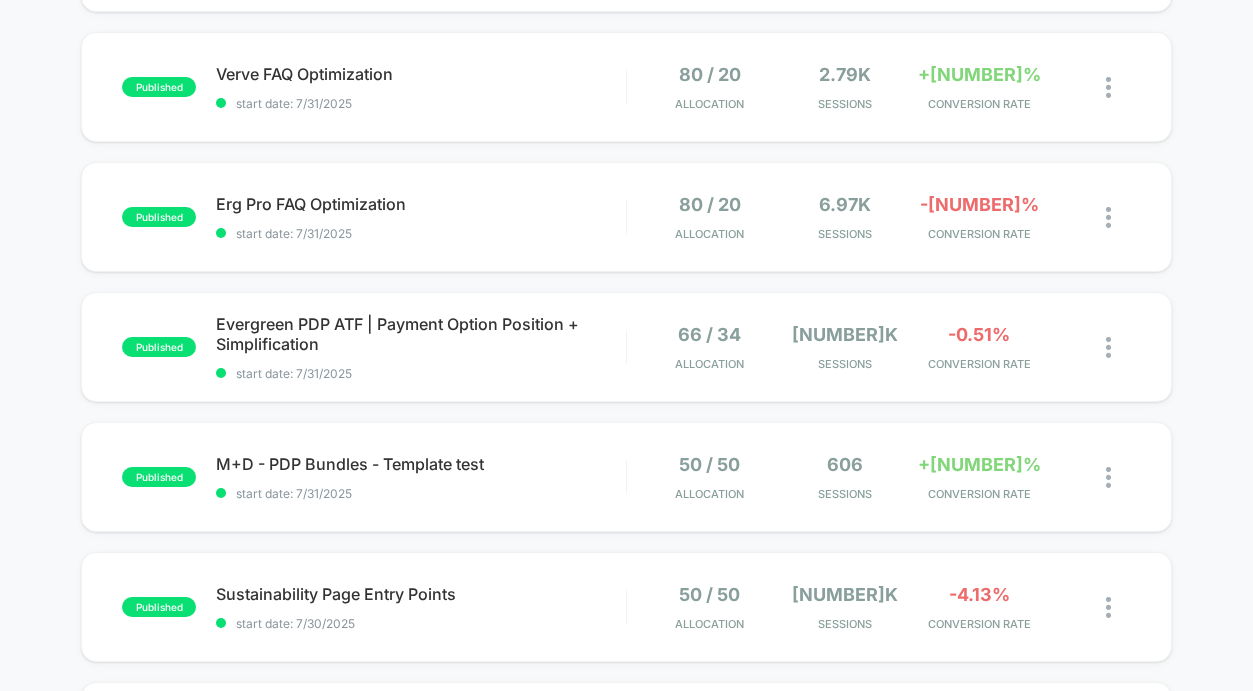 scroll, scrollTop: 792, scrollLeft: 0, axis: vertical 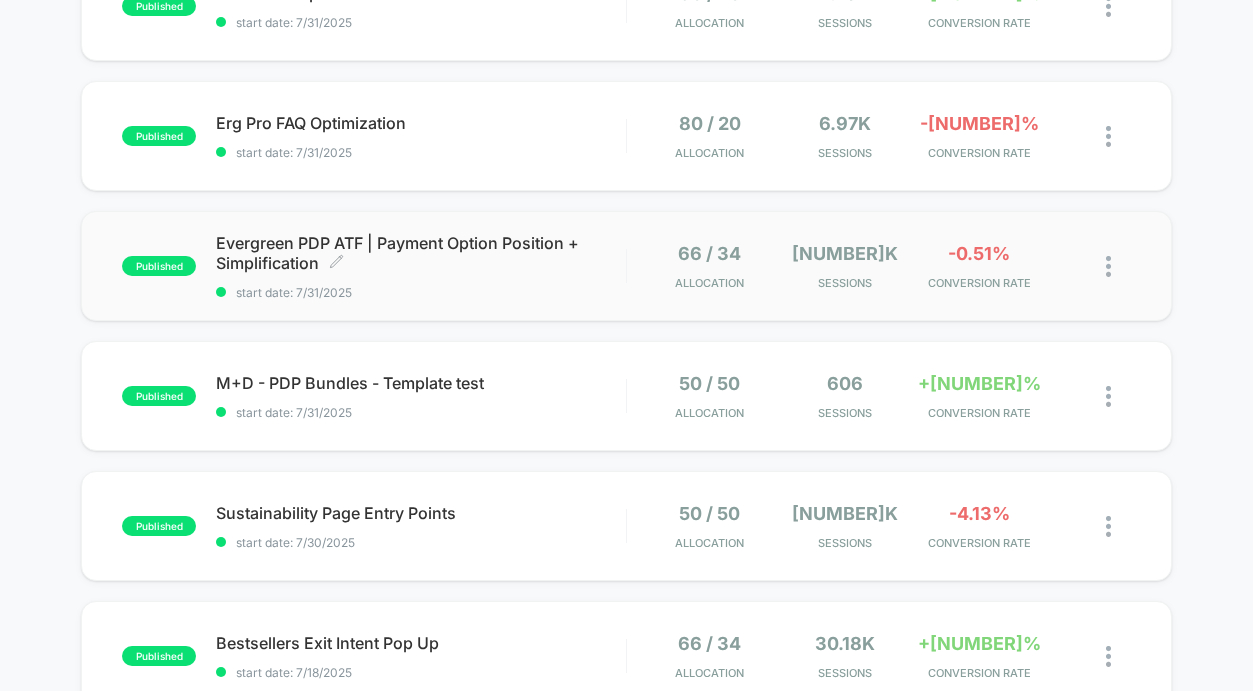 click on "Evergreen PDP ATF | Payment Option Position + Simplification Click to edit experience details" at bounding box center [420, 253] 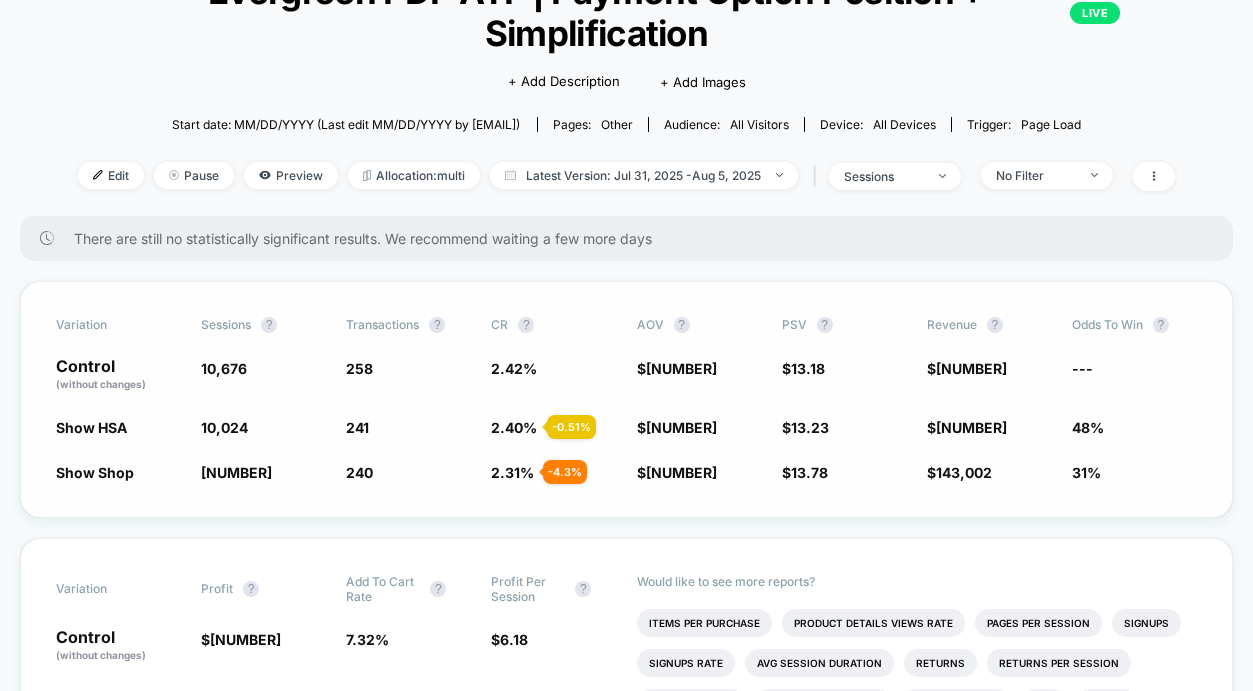 scroll, scrollTop: 0, scrollLeft: 0, axis: both 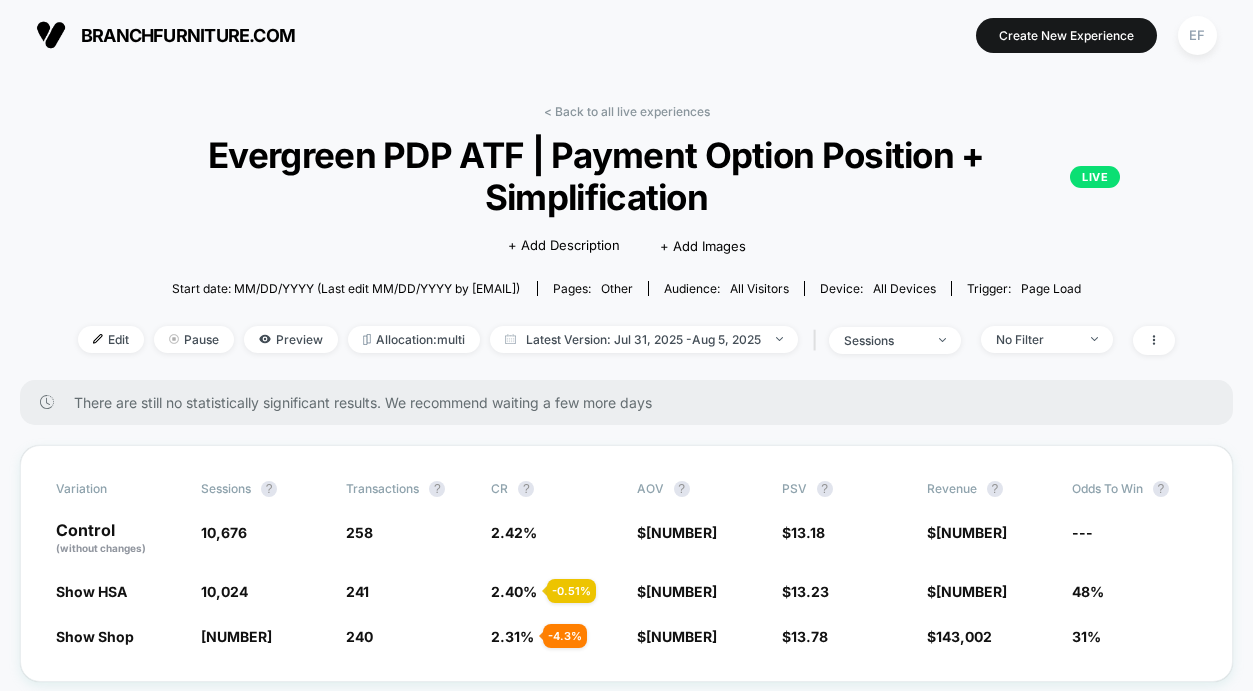 click on "Latest Version:     MMMM DD, YYYY    -    MMMM DD, YYYY |   [NUMBER]   No Filter" at bounding box center [626, 242] 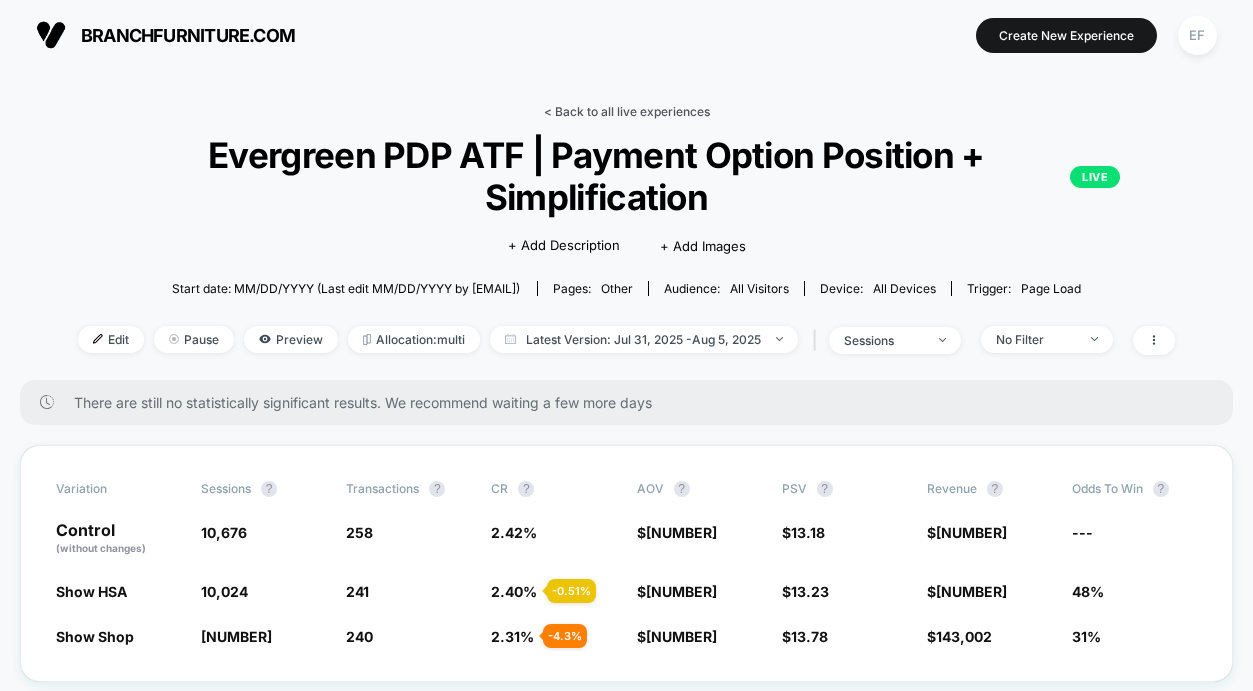 click on "< Back to all live experiences" at bounding box center (627, 111) 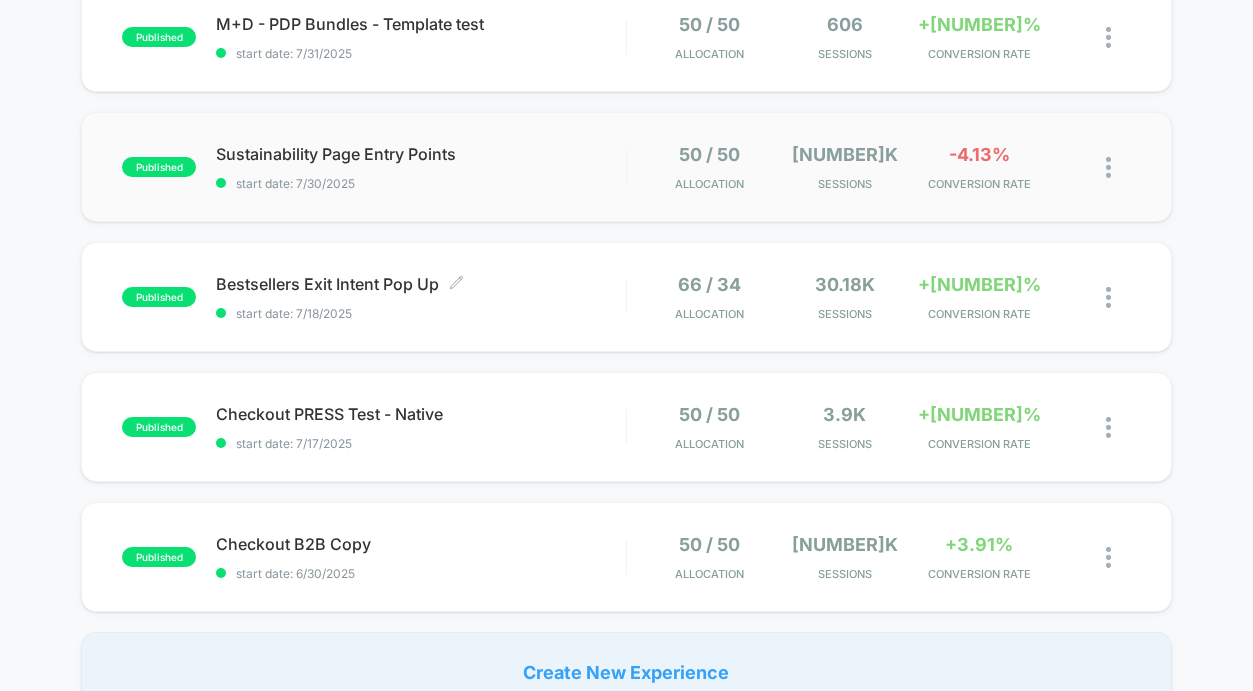 scroll, scrollTop: 1154, scrollLeft: 0, axis: vertical 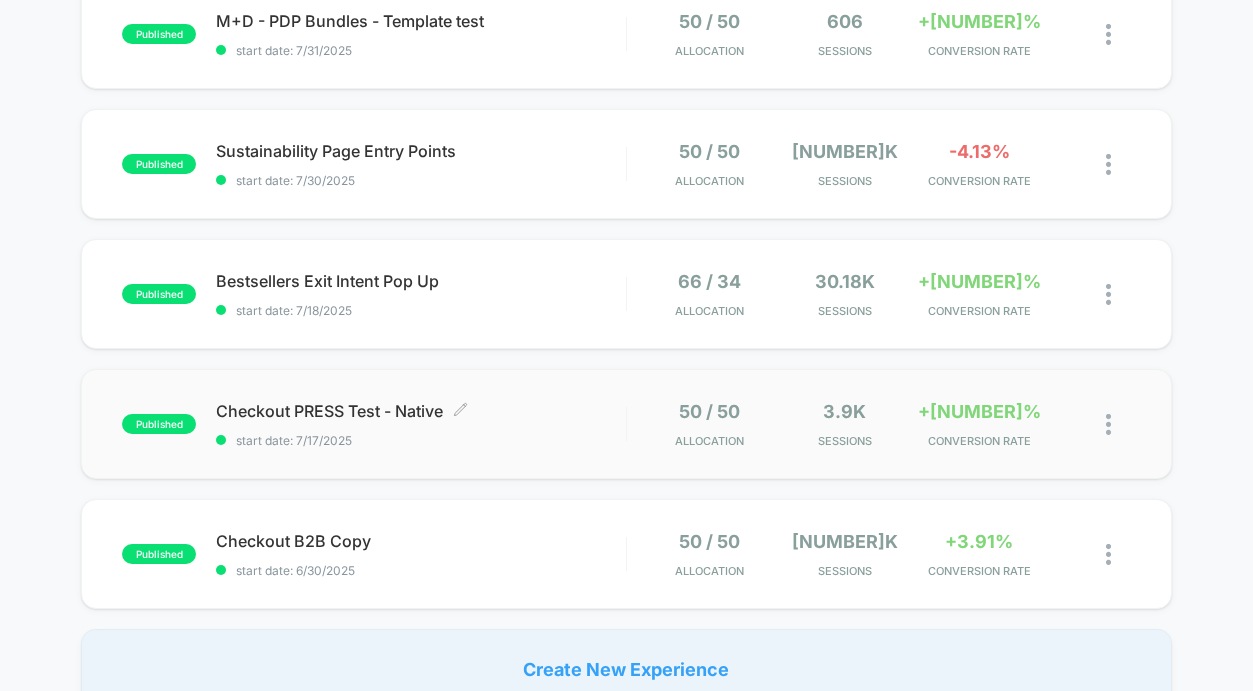 click on "Checkout PRESS Test - Native Click to edit experience details" at bounding box center [420, 411] 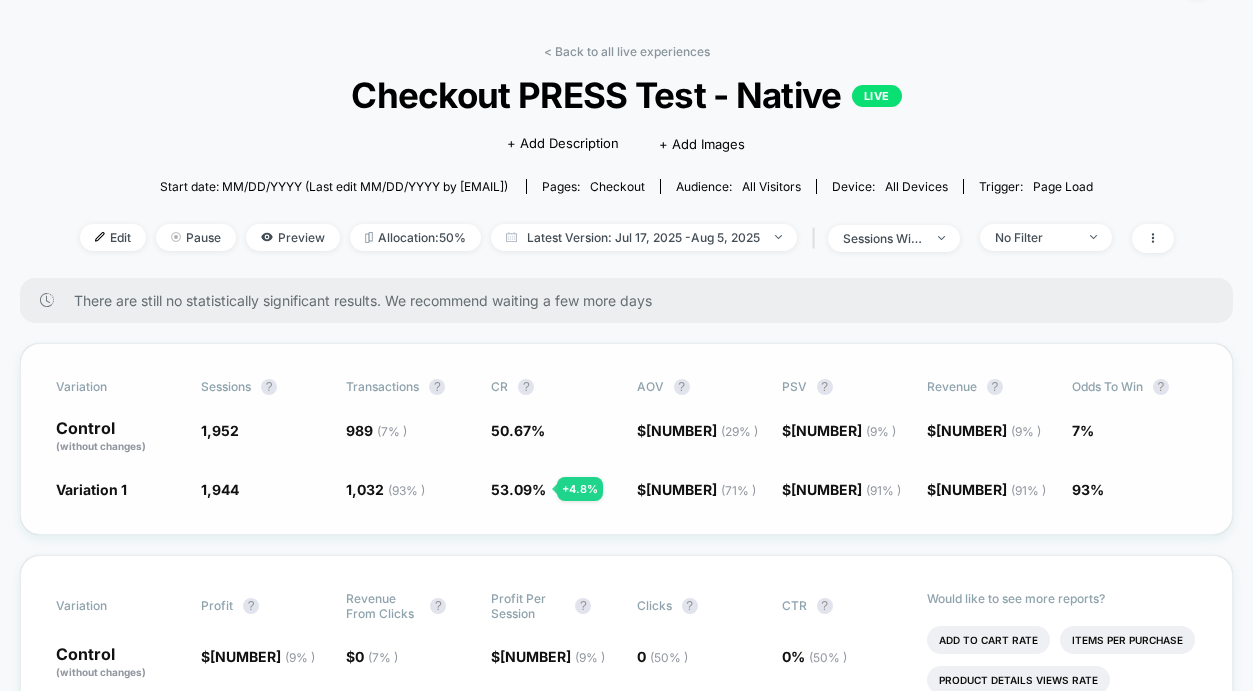 scroll, scrollTop: 0, scrollLeft: 0, axis: both 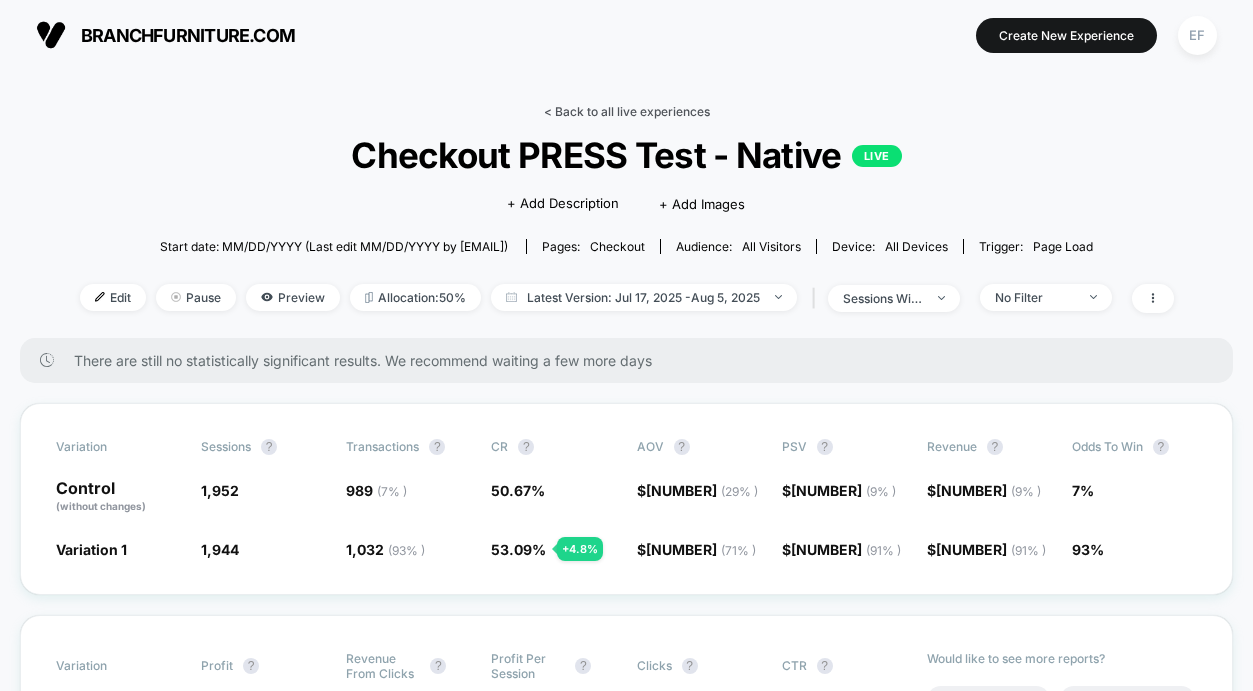 click on "< Back to all live experiences" at bounding box center [627, 111] 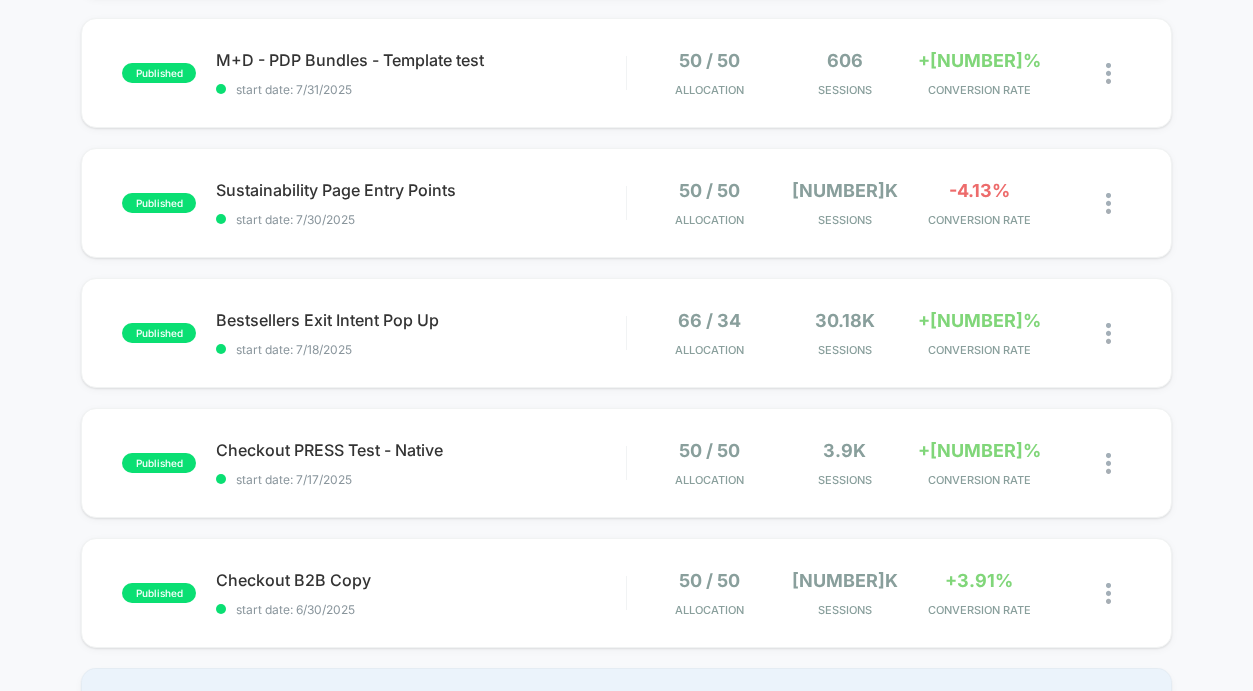 scroll, scrollTop: 1485, scrollLeft: 0, axis: vertical 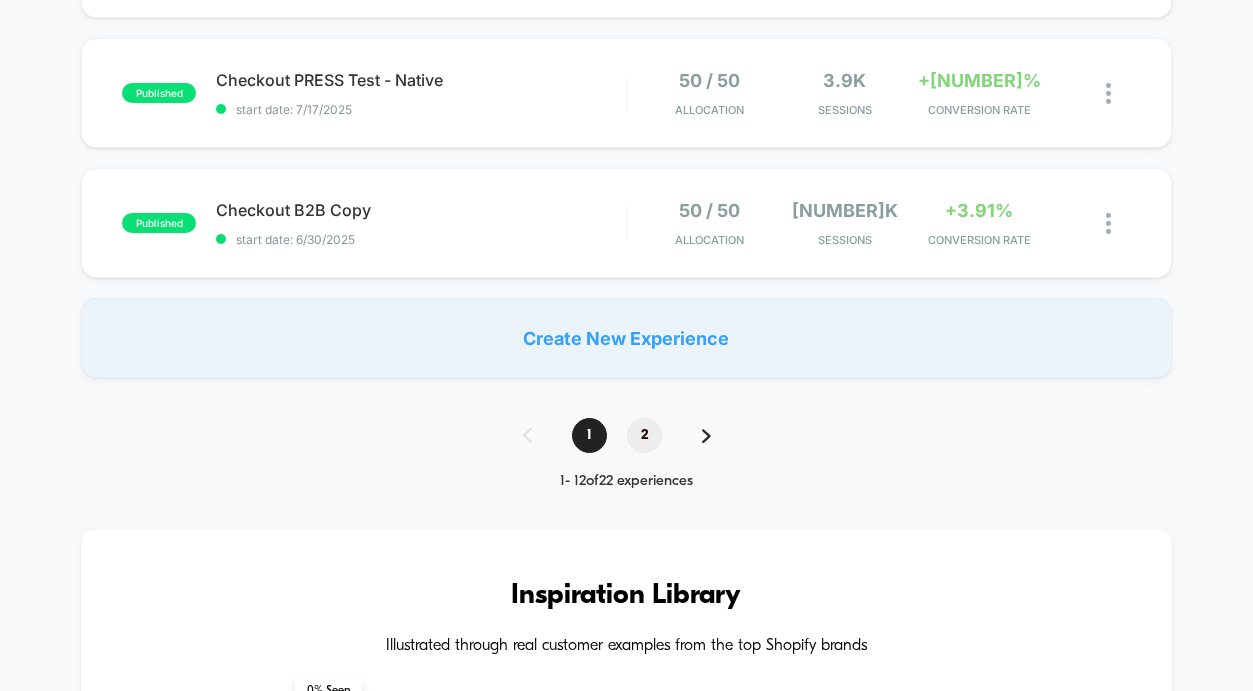 click on "2" at bounding box center (644, 435) 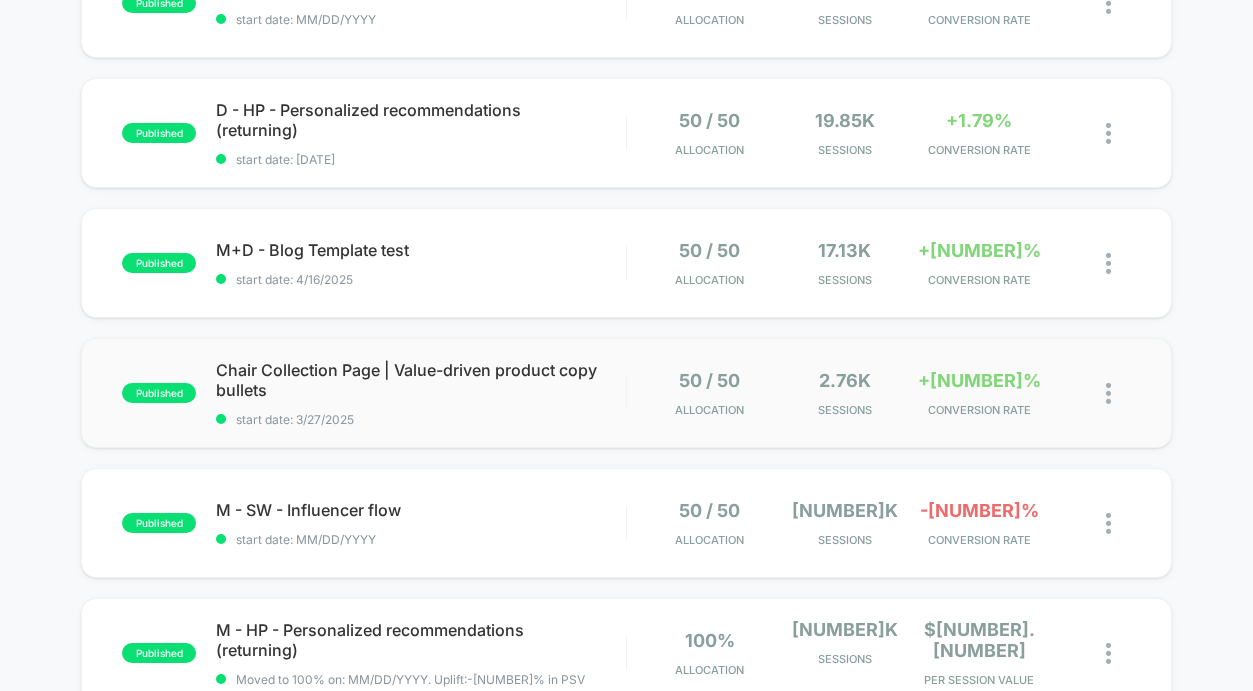 scroll, scrollTop: 776, scrollLeft: 0, axis: vertical 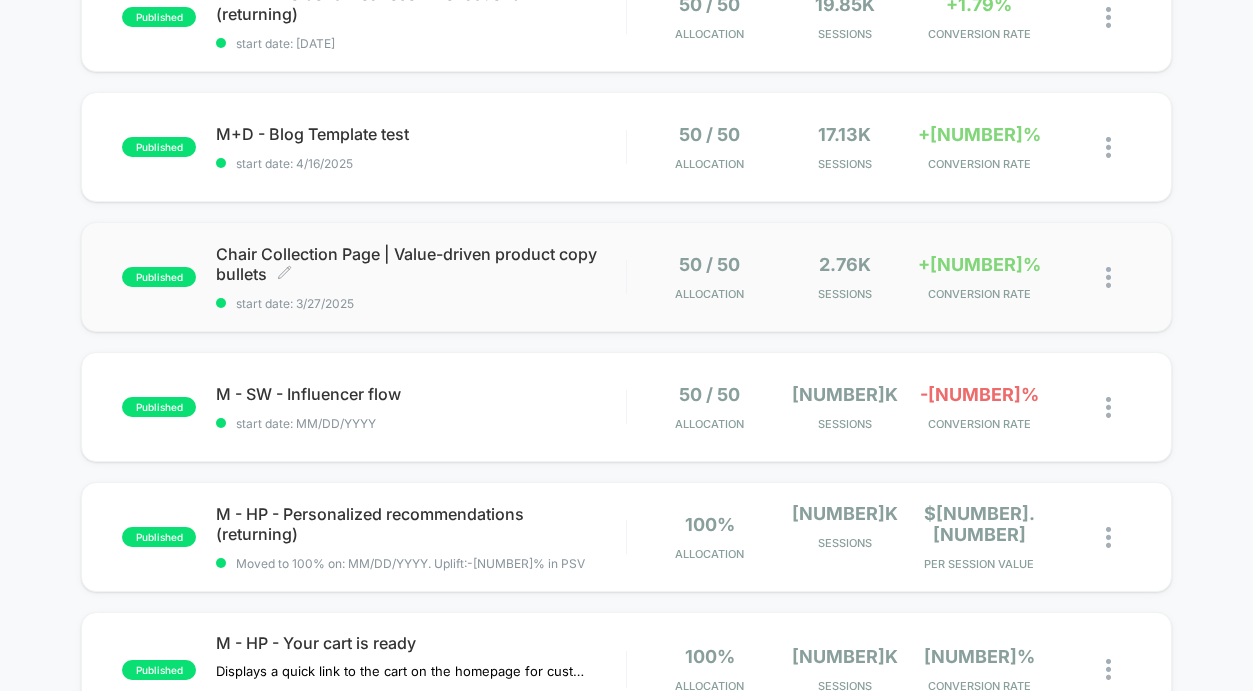click on "start date: MM/DD/YYYY" at bounding box center [420, 277] 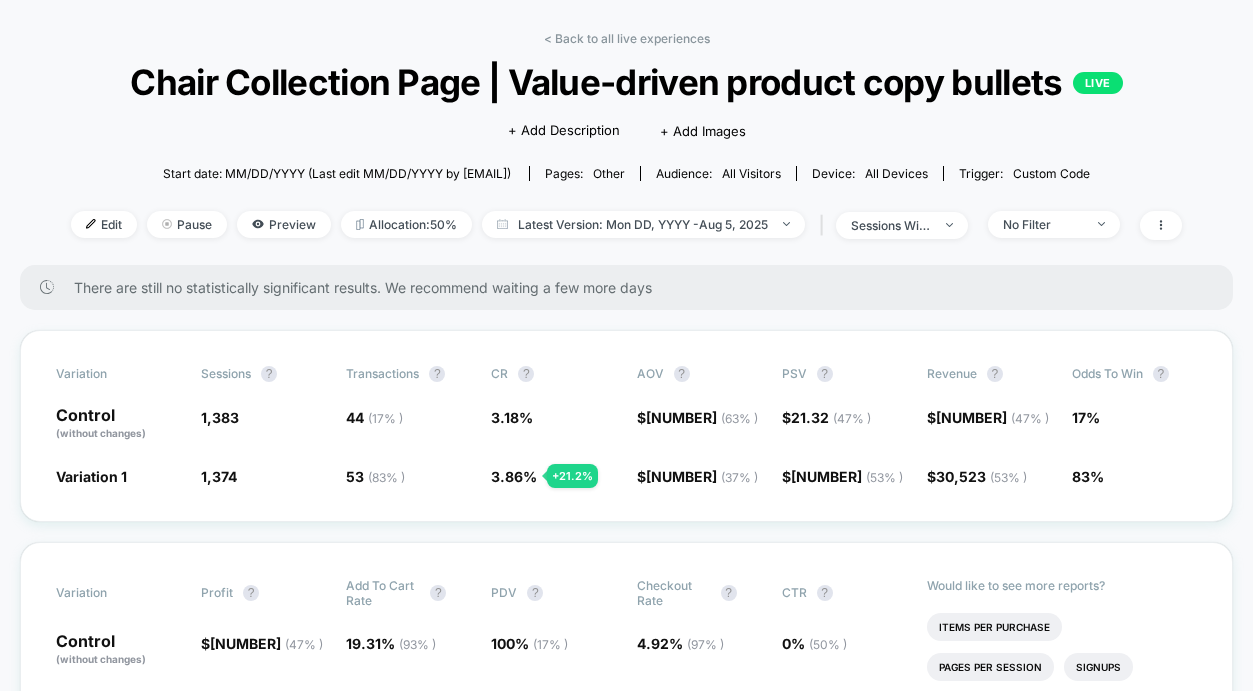 scroll, scrollTop: 69, scrollLeft: 0, axis: vertical 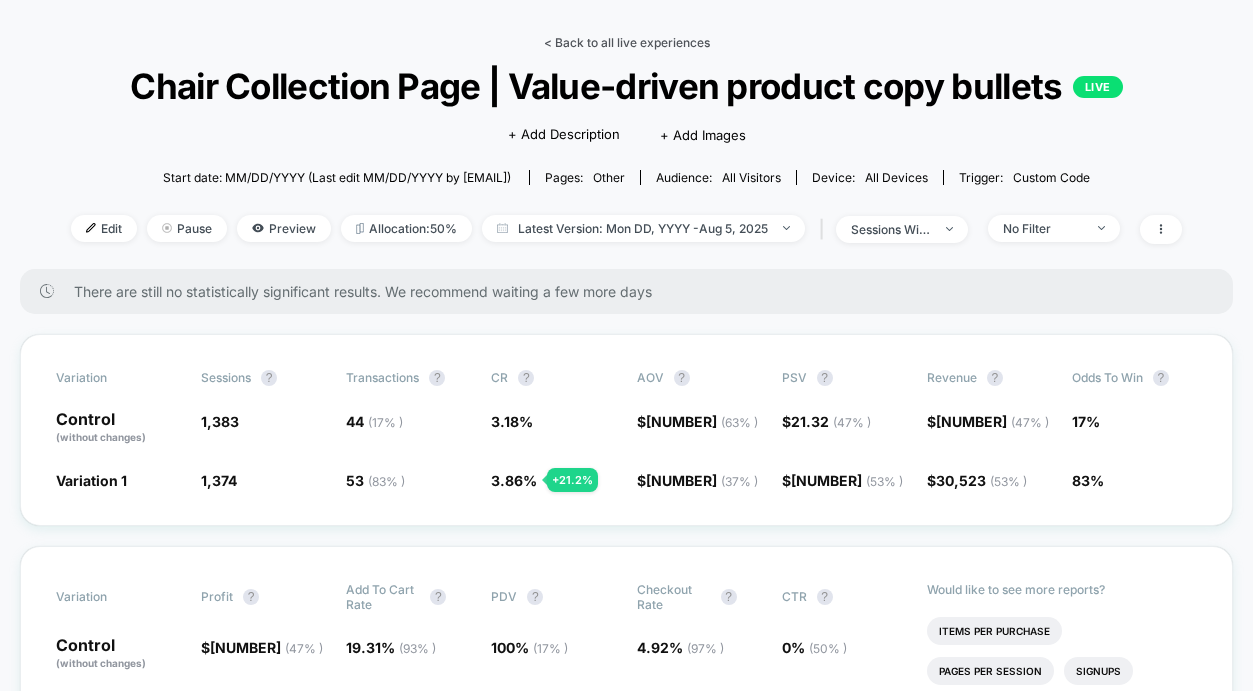 click on "< Back to all live experiences" at bounding box center (627, 42) 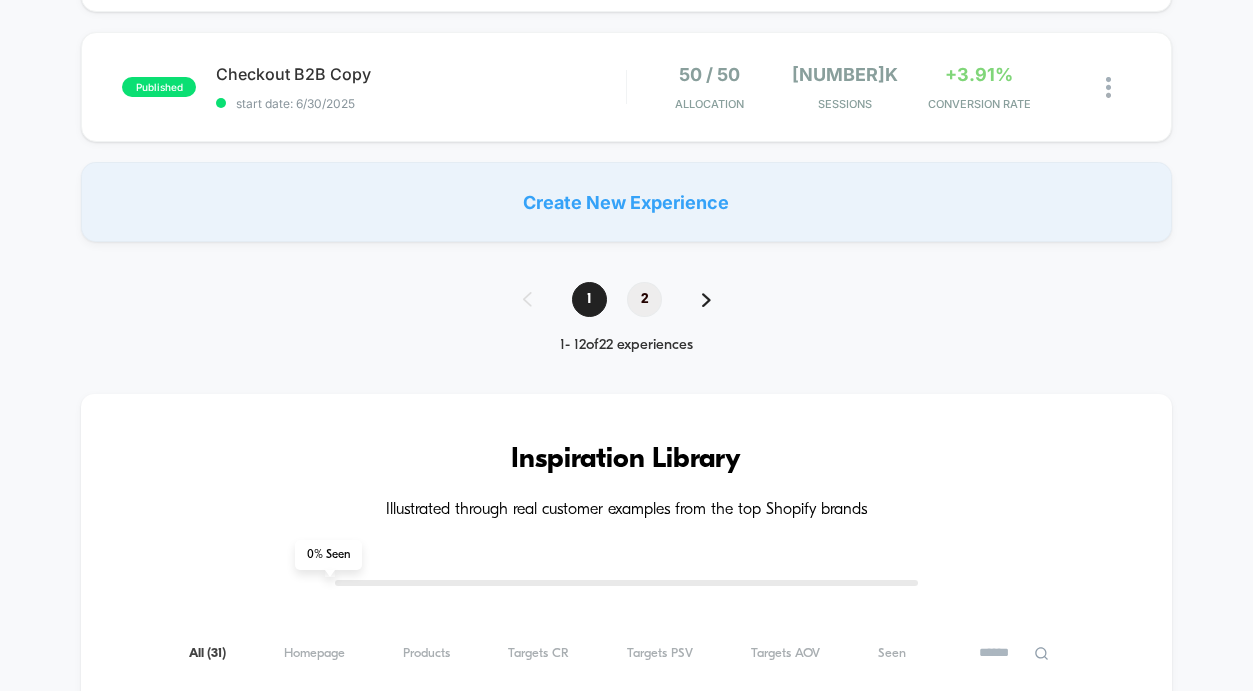 click on "2" at bounding box center [644, 299] 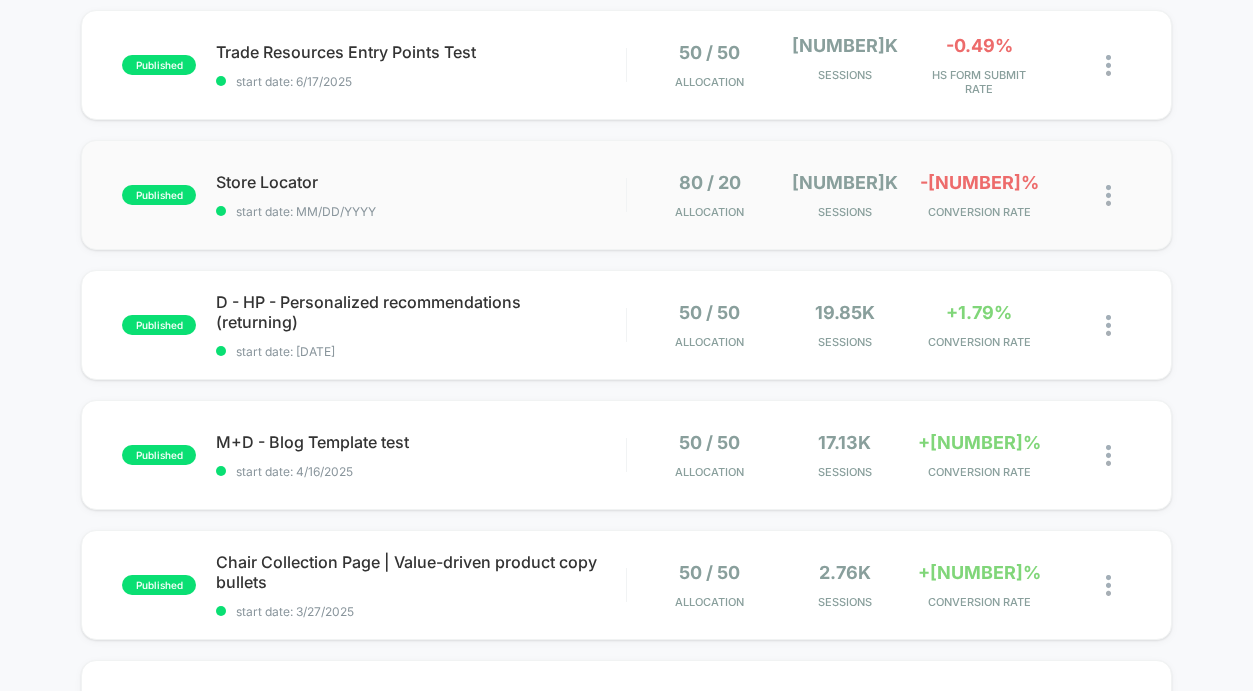 scroll, scrollTop: 603, scrollLeft: 0, axis: vertical 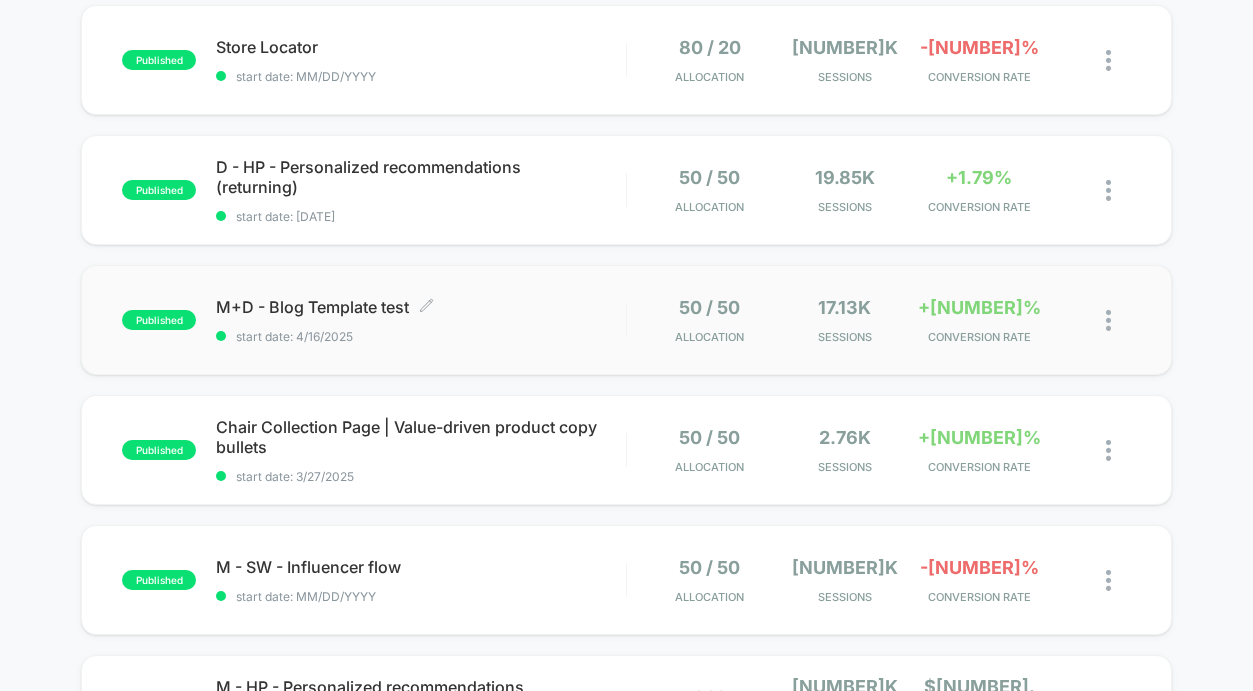 click on "start date: MM/DD/YYYY" at bounding box center [420, 320] 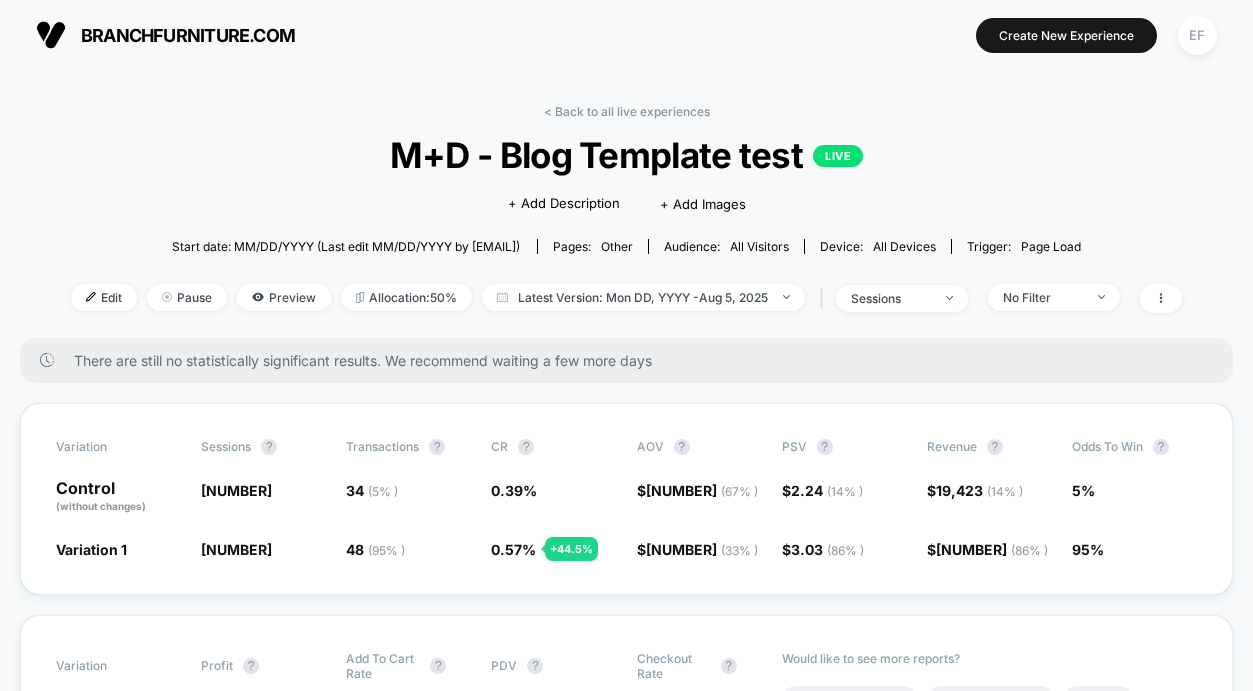 scroll, scrollTop: 53, scrollLeft: 0, axis: vertical 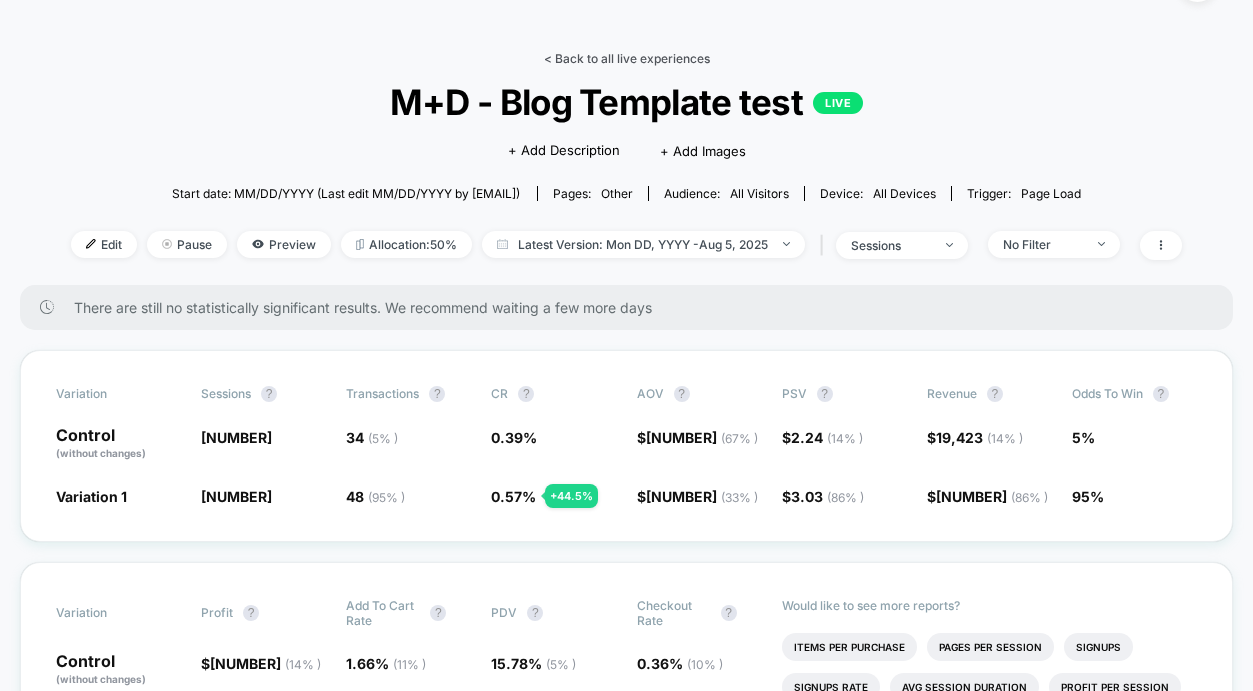 click on "< Back to all live experiences" at bounding box center [627, 58] 